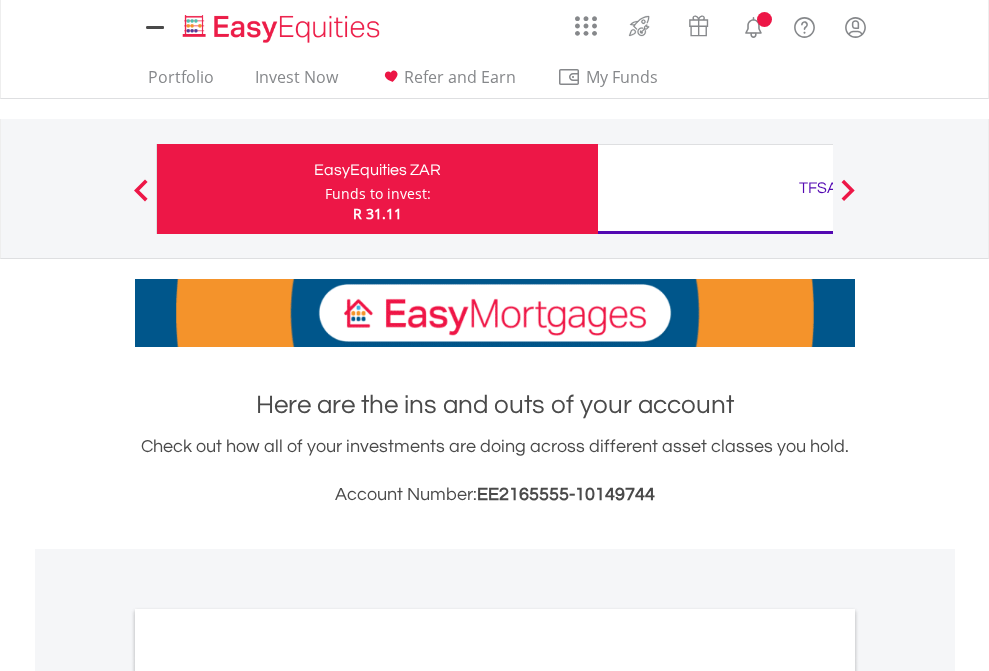 scroll, scrollTop: 0, scrollLeft: 0, axis: both 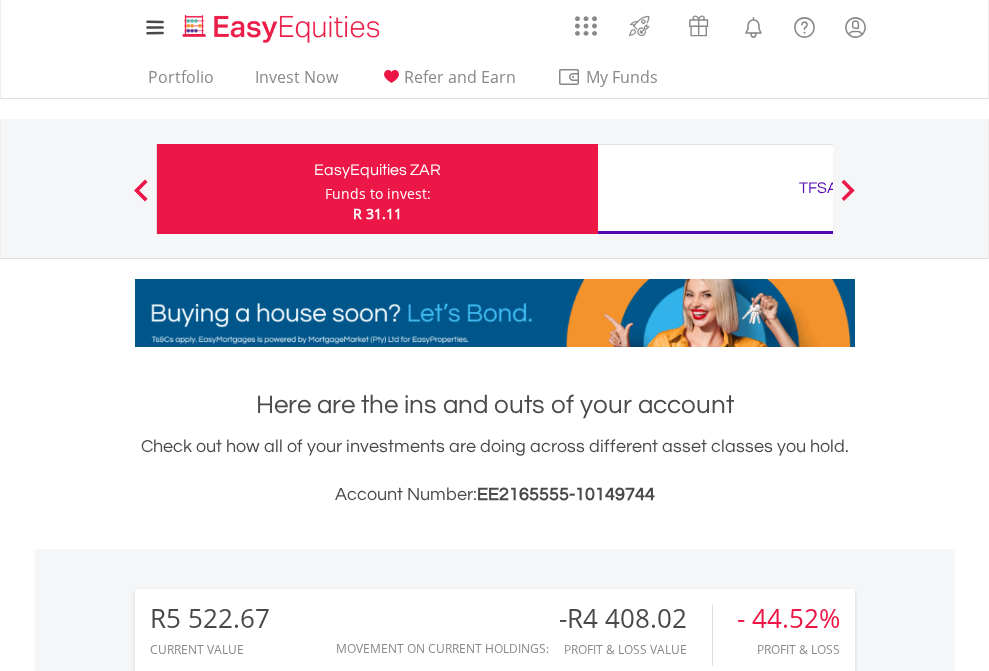 click on "Funds to invest:" at bounding box center [378, 194] 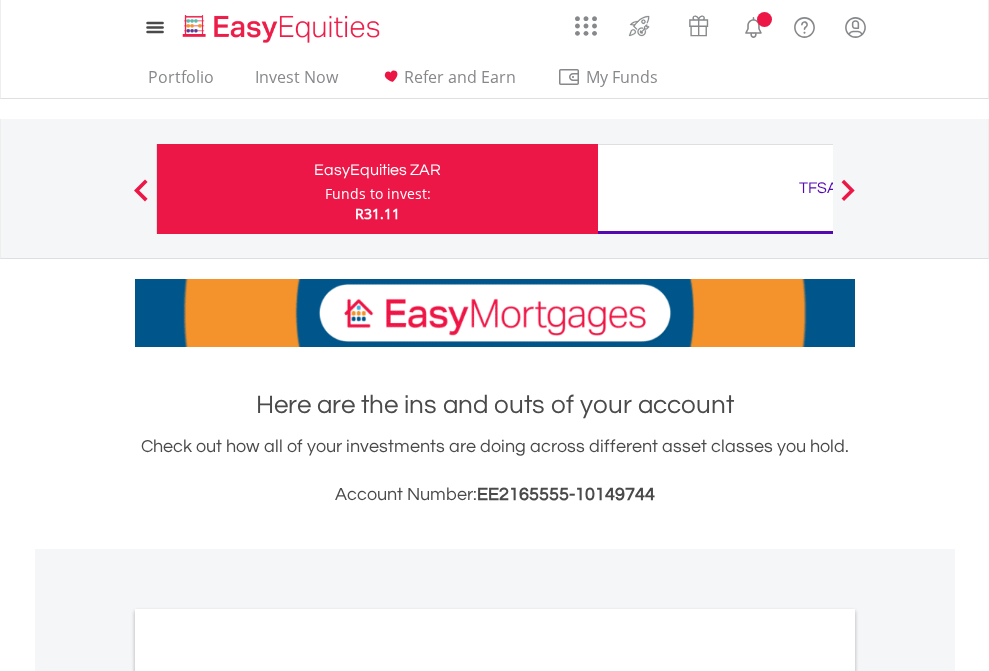 scroll, scrollTop: 0, scrollLeft: 0, axis: both 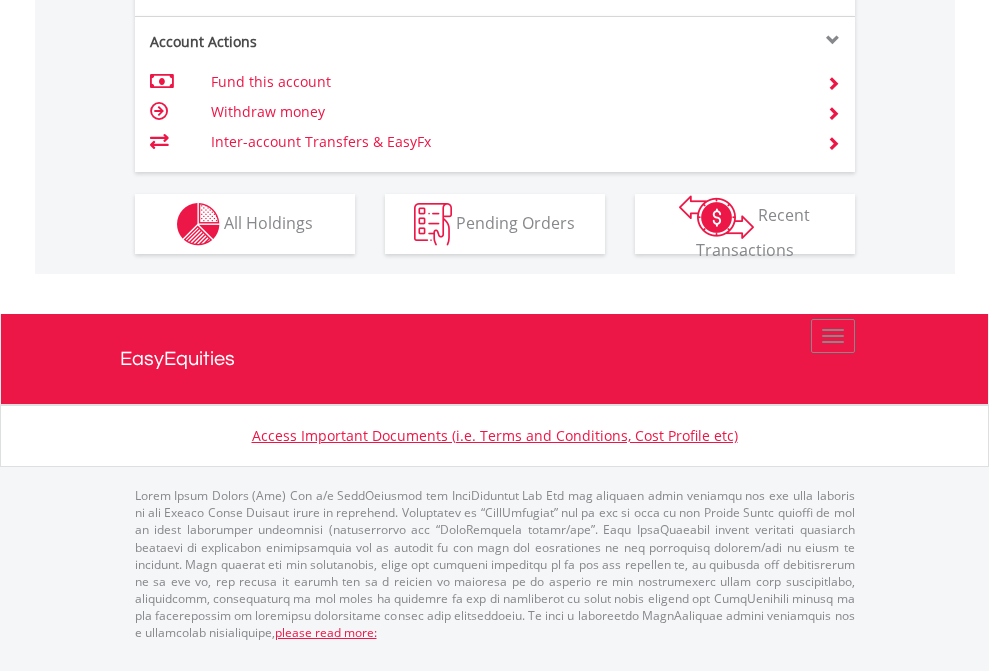 click on "Investment types" at bounding box center (706, -337) 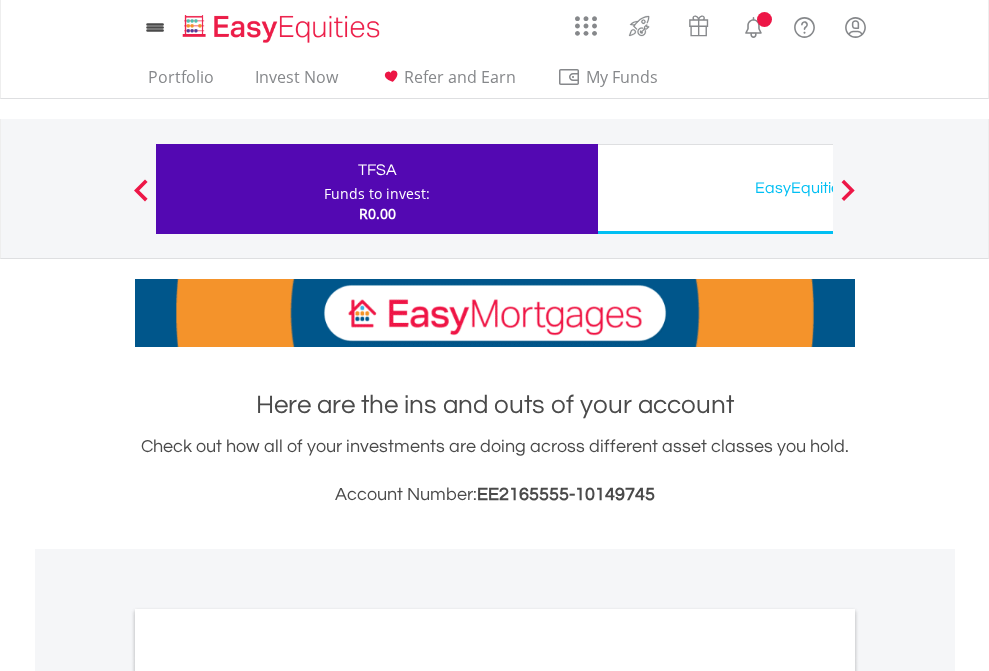 scroll, scrollTop: 0, scrollLeft: 0, axis: both 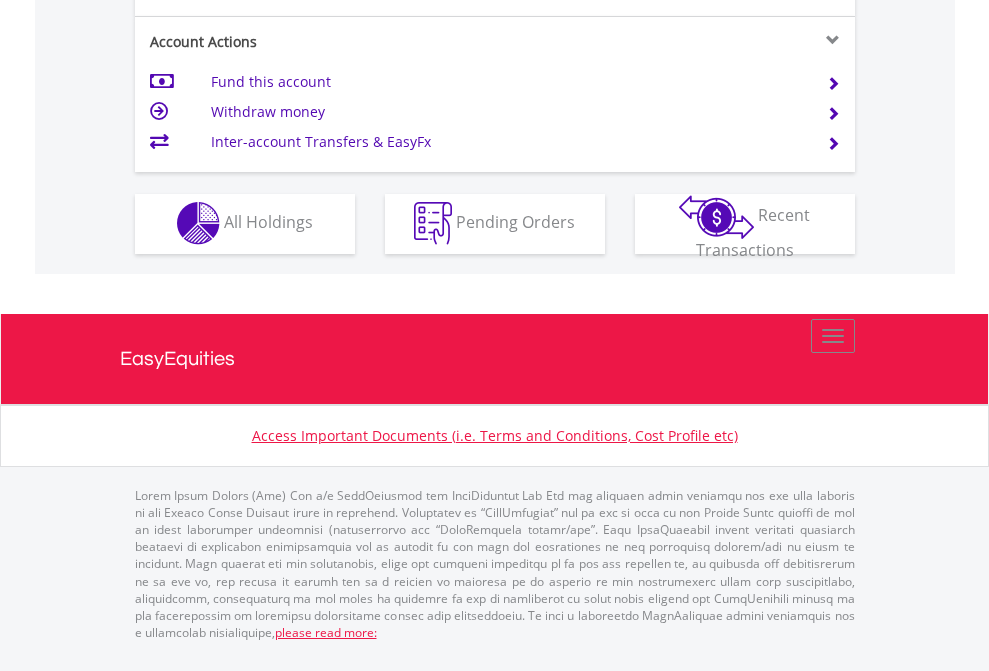 click on "Investment types" at bounding box center (706, -353) 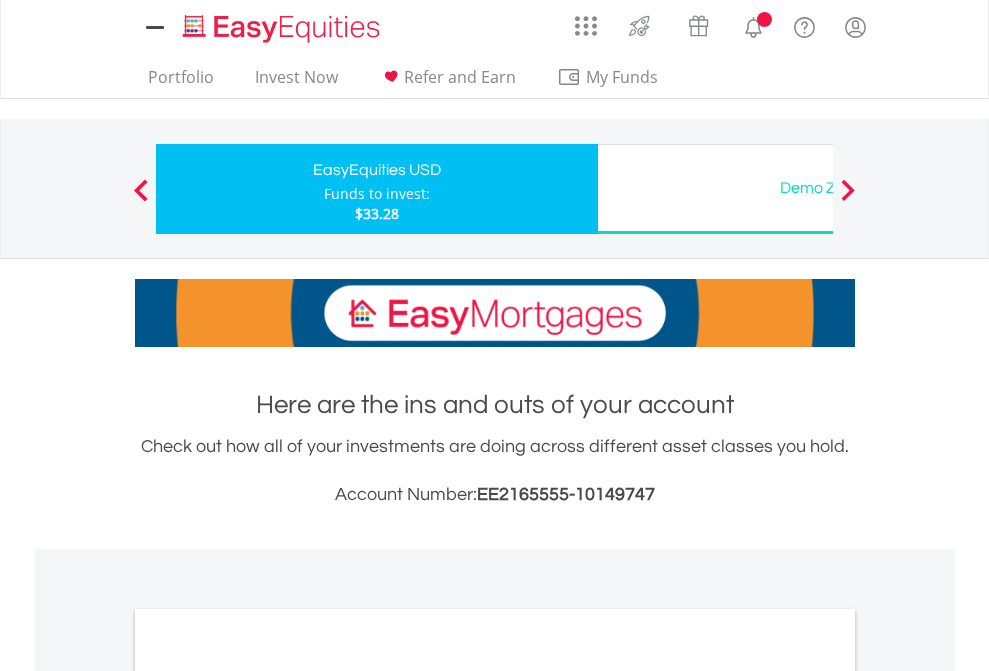 scroll, scrollTop: 0, scrollLeft: 0, axis: both 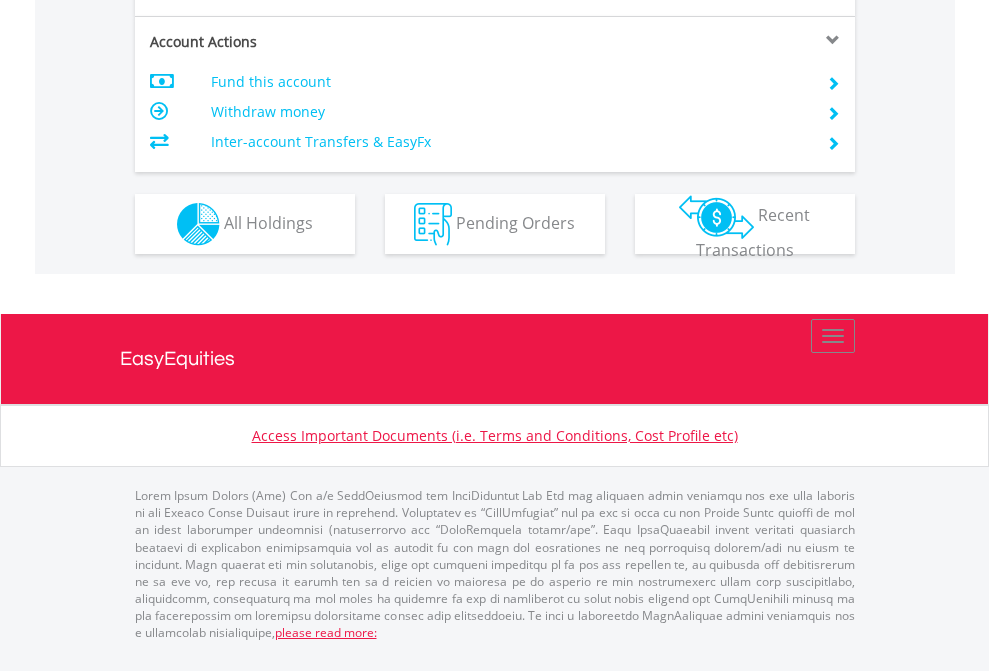 click on "Investment types" at bounding box center (706, -337) 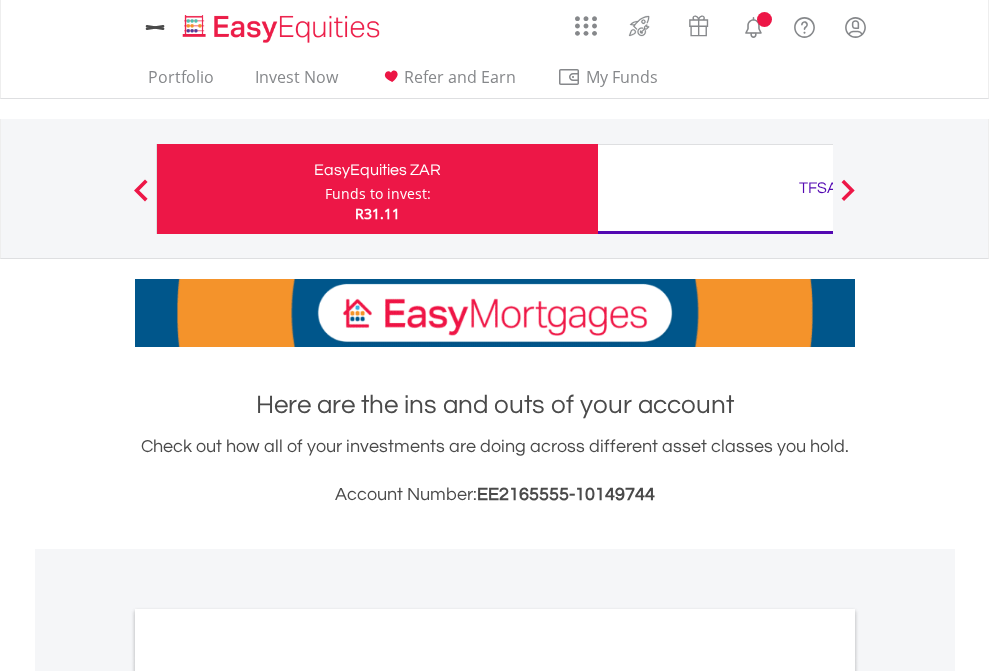 scroll, scrollTop: 0, scrollLeft: 0, axis: both 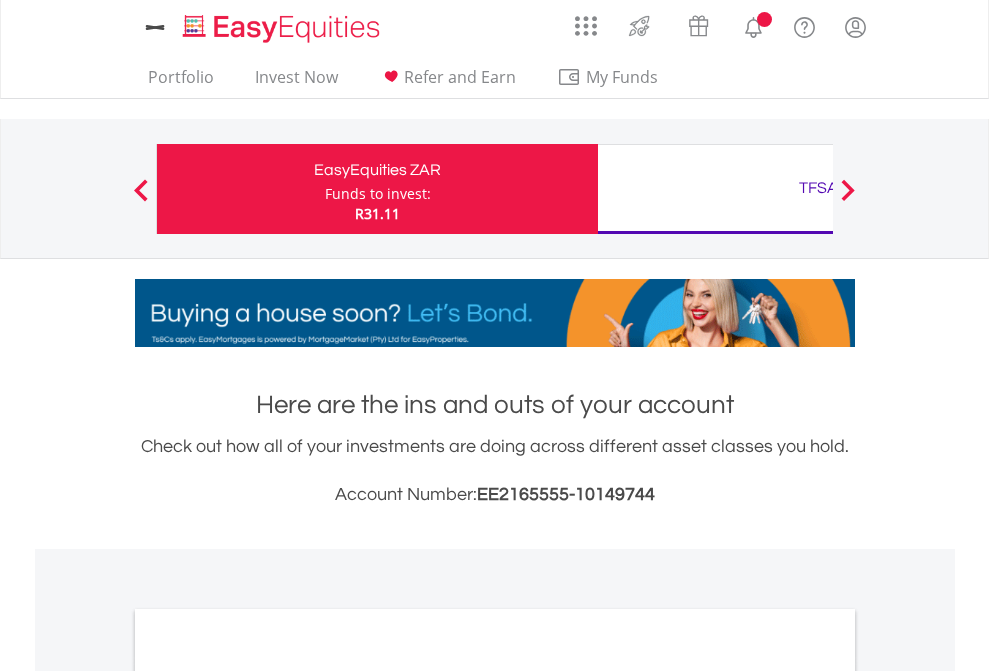 click on "All Holdings" at bounding box center [268, 1096] 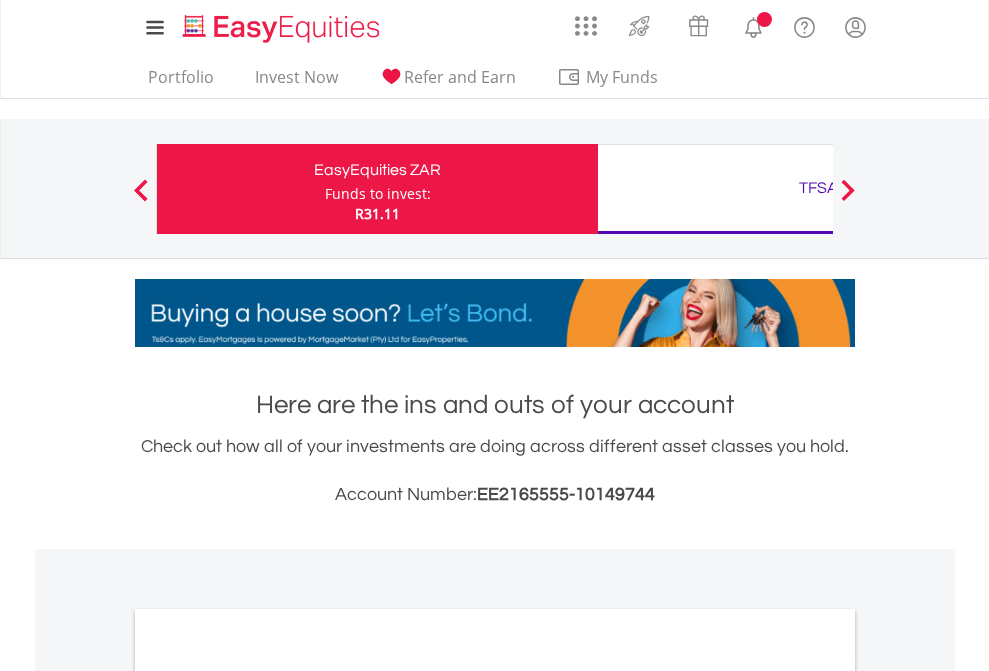 scroll, scrollTop: 1202, scrollLeft: 0, axis: vertical 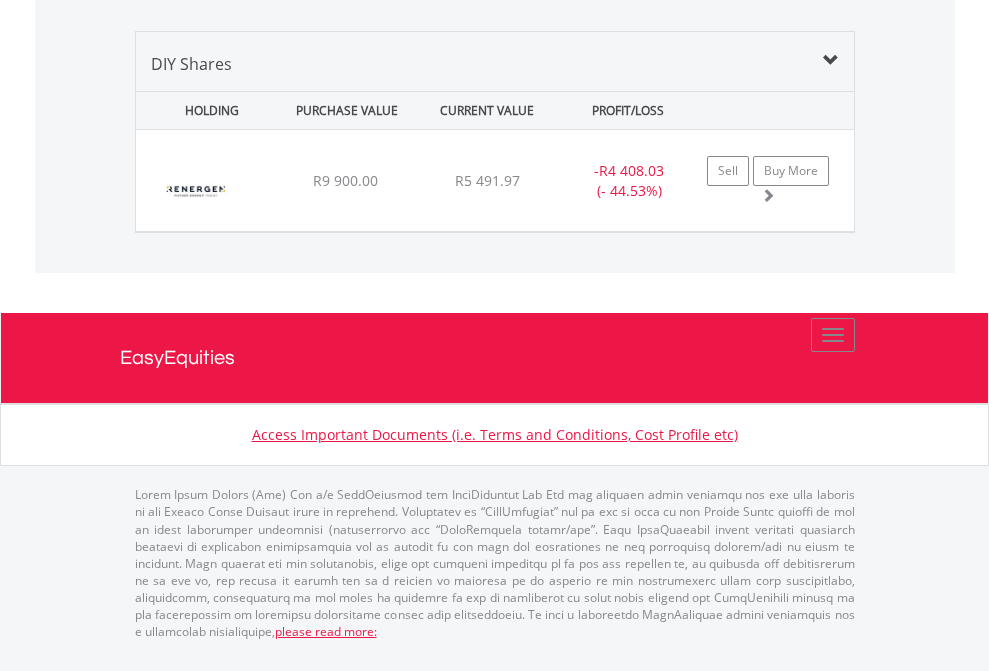 click on "TFSA" at bounding box center (818, -1379) 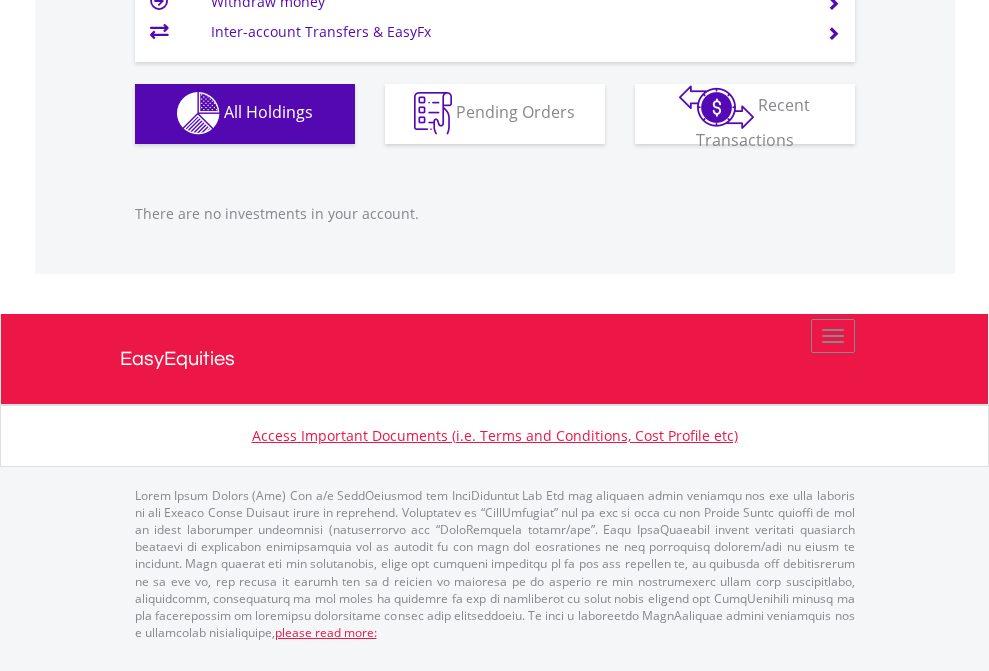 scroll, scrollTop: 1980, scrollLeft: 0, axis: vertical 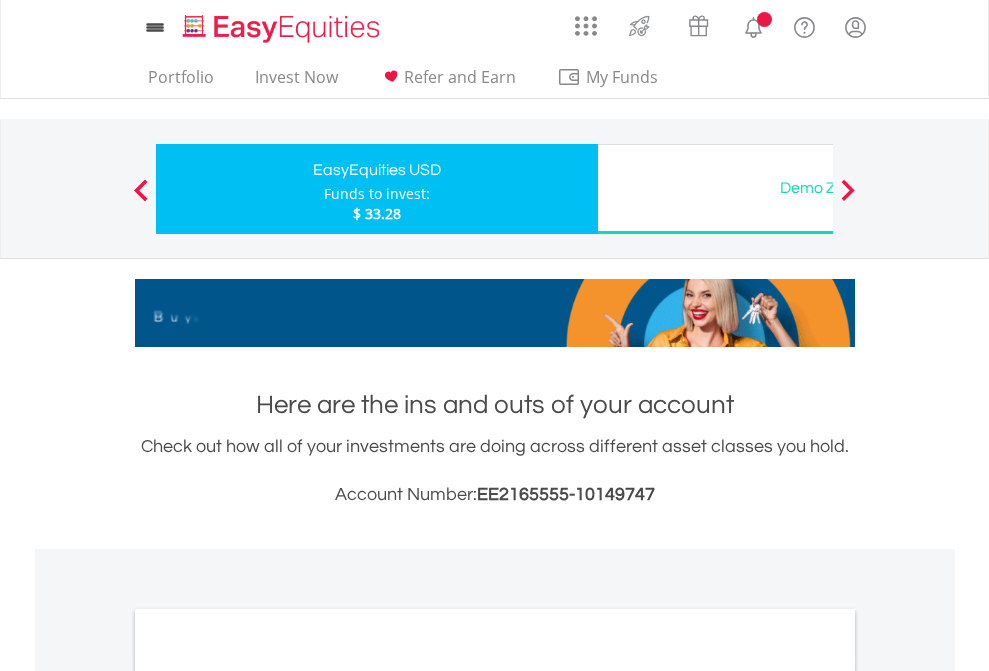 click on "All Holdings" at bounding box center (268, 1096) 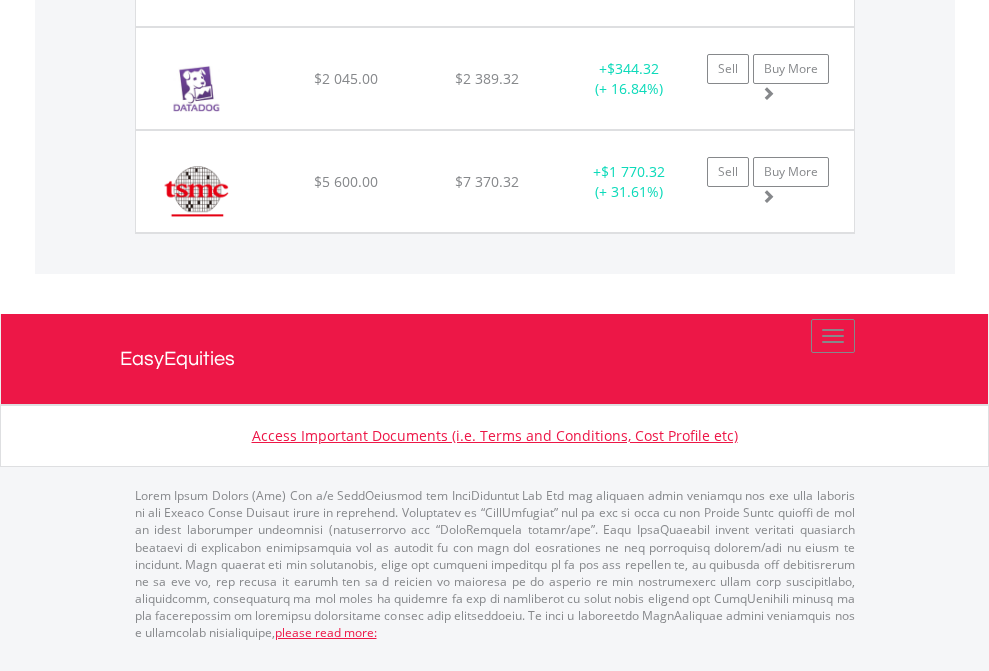 scroll, scrollTop: 2225, scrollLeft: 0, axis: vertical 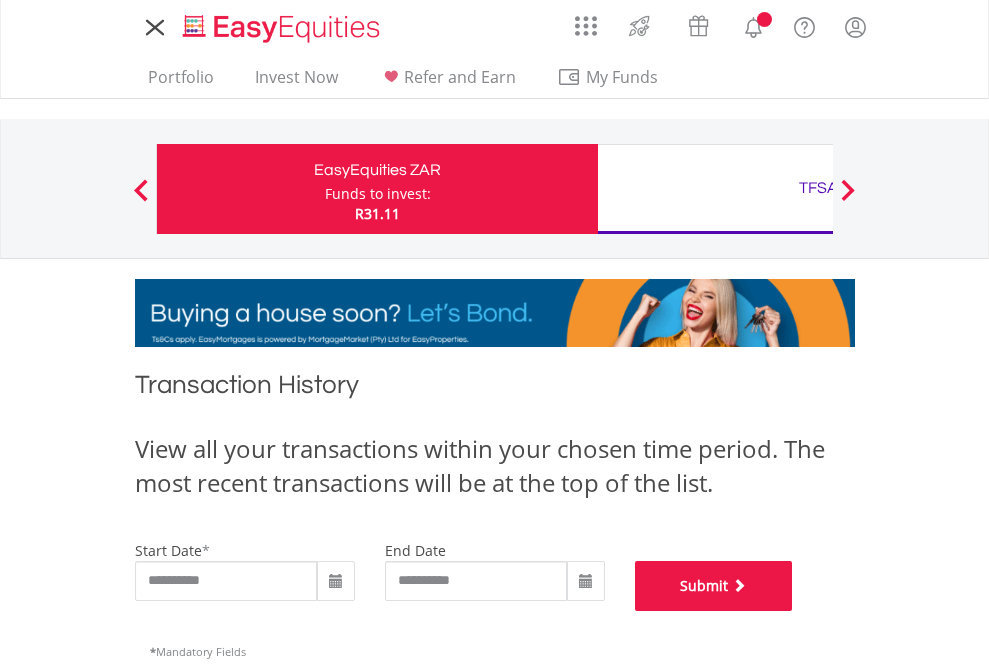 click on "Submit" at bounding box center [714, 586] 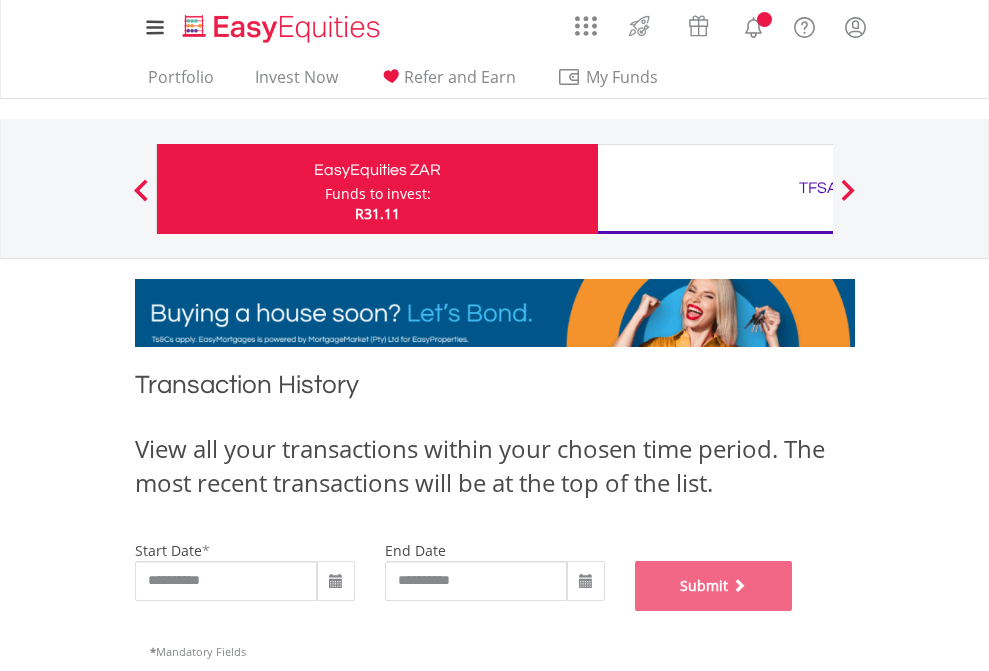 scroll, scrollTop: 811, scrollLeft: 0, axis: vertical 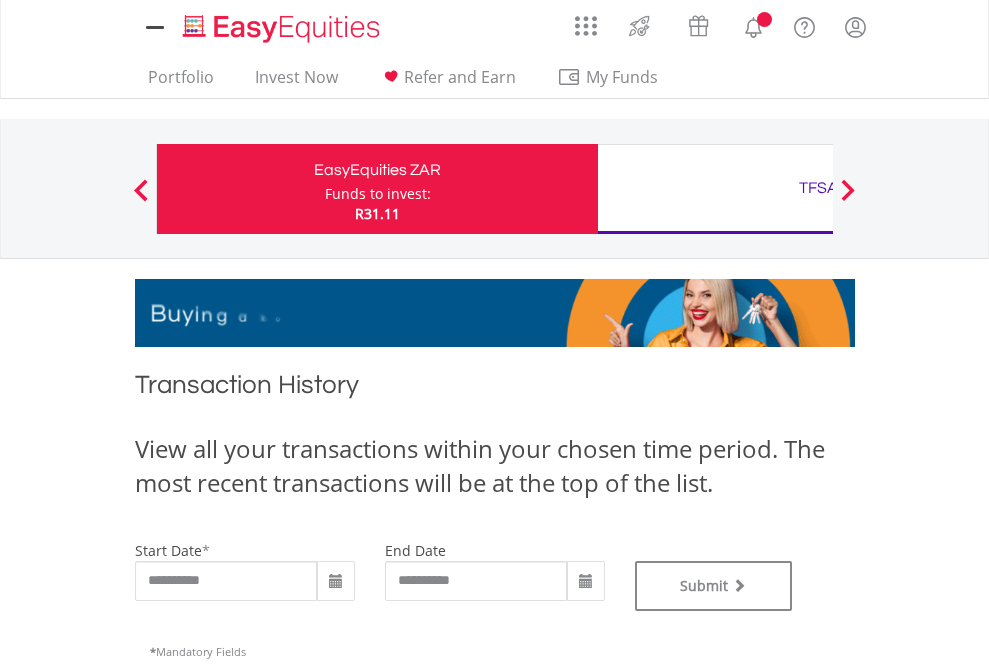 click on "TFSA" at bounding box center (818, 188) 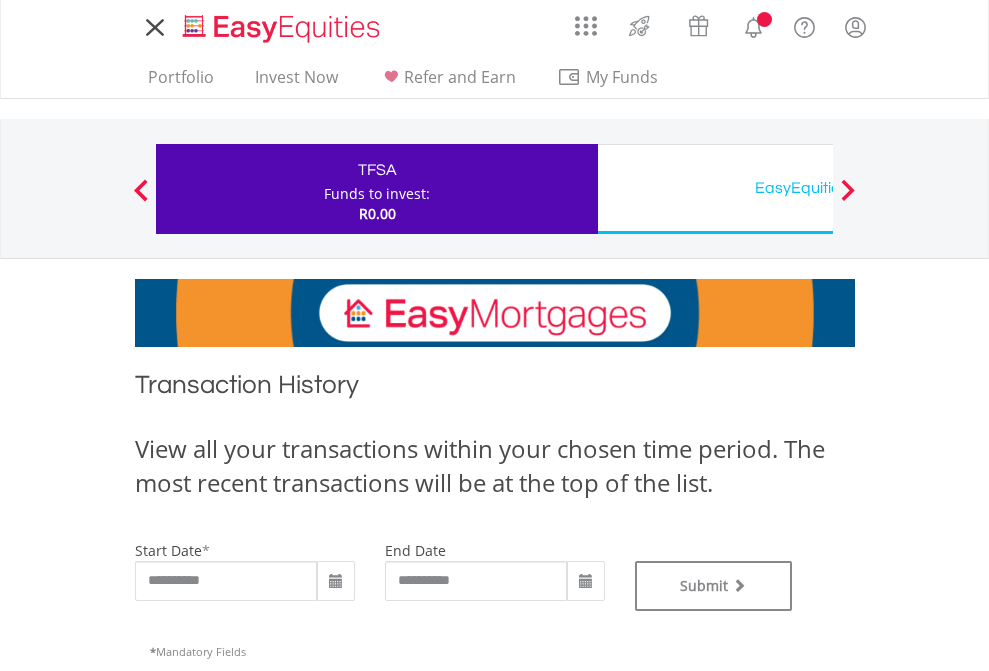 scroll, scrollTop: 0, scrollLeft: 0, axis: both 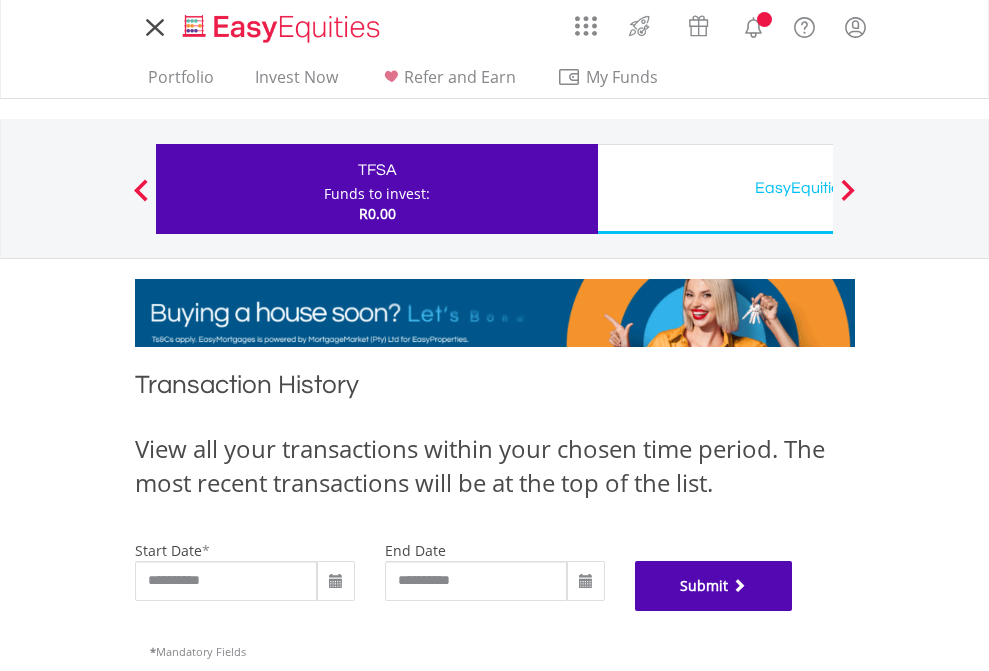 click on "Submit" at bounding box center (714, 586) 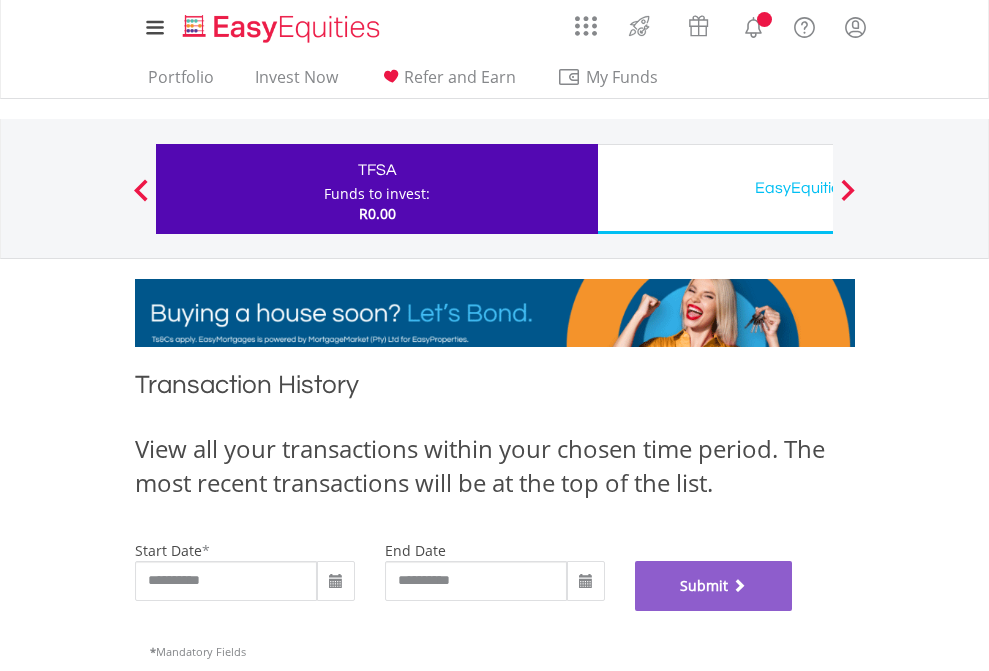 scroll, scrollTop: 811, scrollLeft: 0, axis: vertical 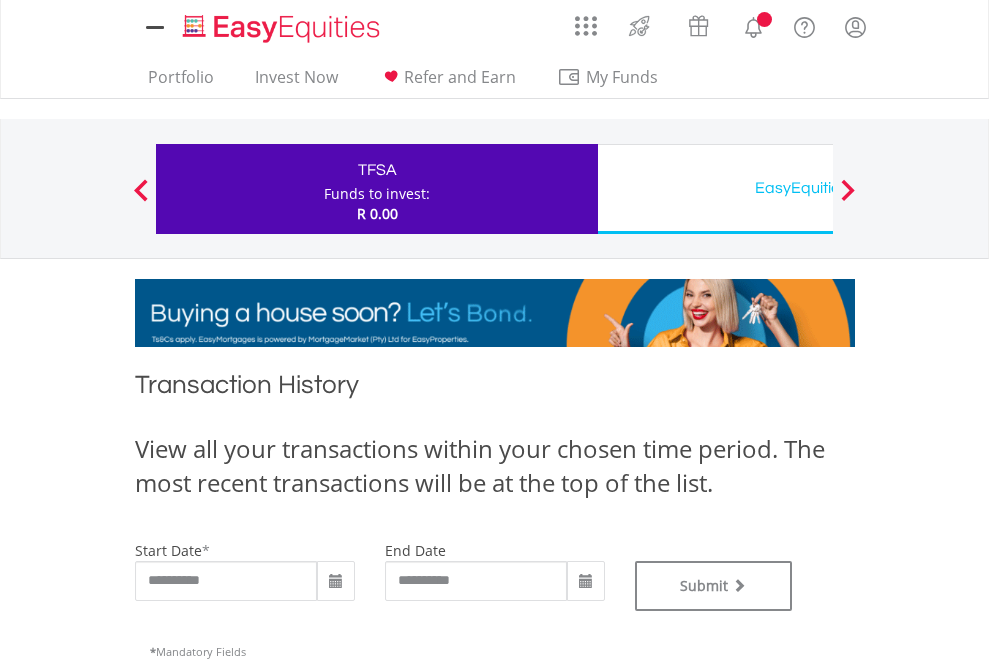 click on "EasyEquities USD" at bounding box center [818, 188] 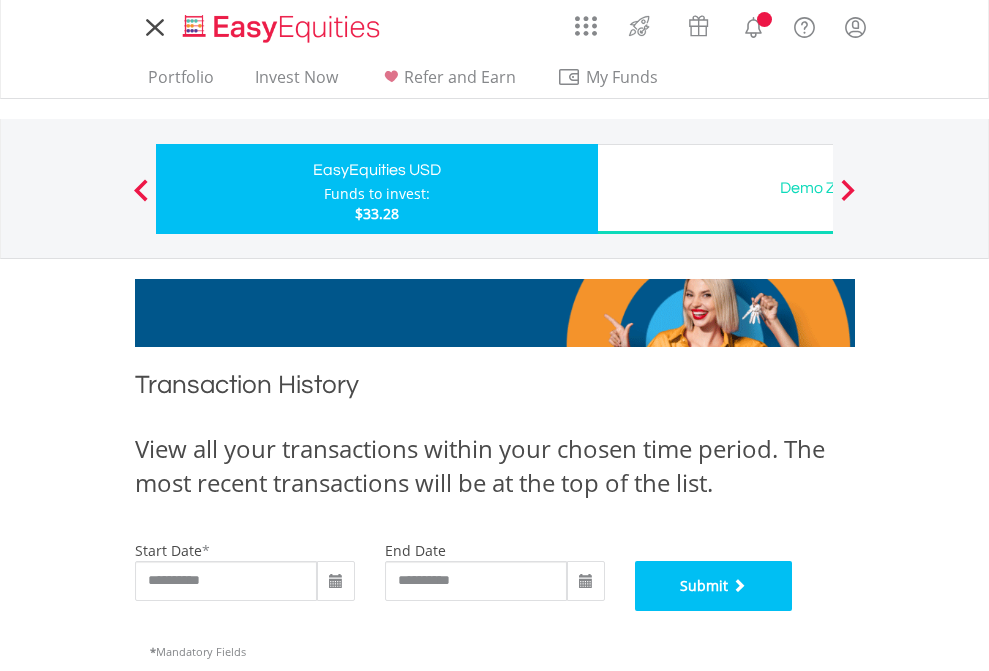 click on "Submit" at bounding box center [714, 586] 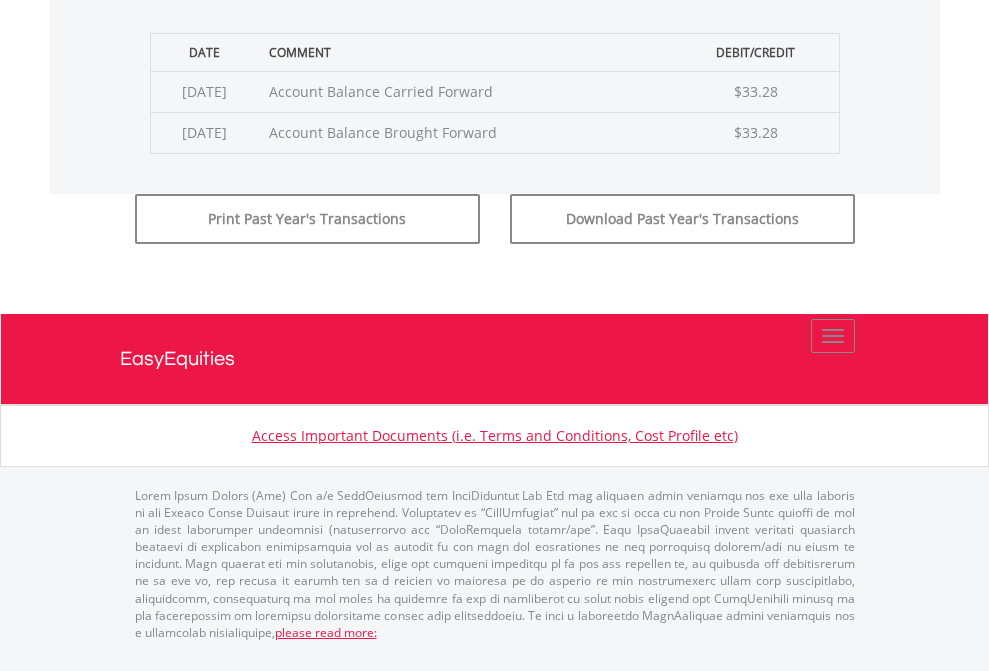 scroll, scrollTop: 811, scrollLeft: 0, axis: vertical 